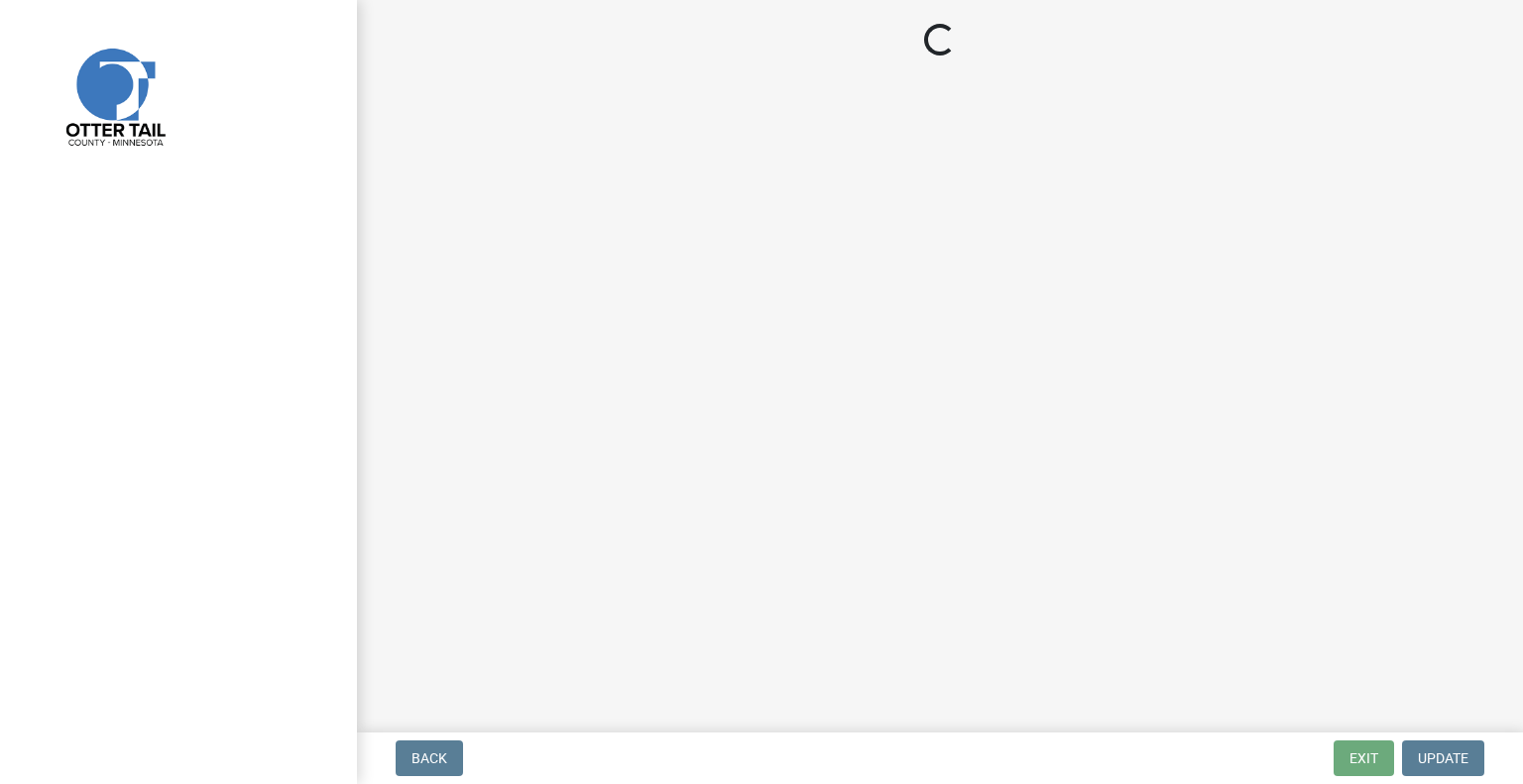 scroll, scrollTop: 0, scrollLeft: 0, axis: both 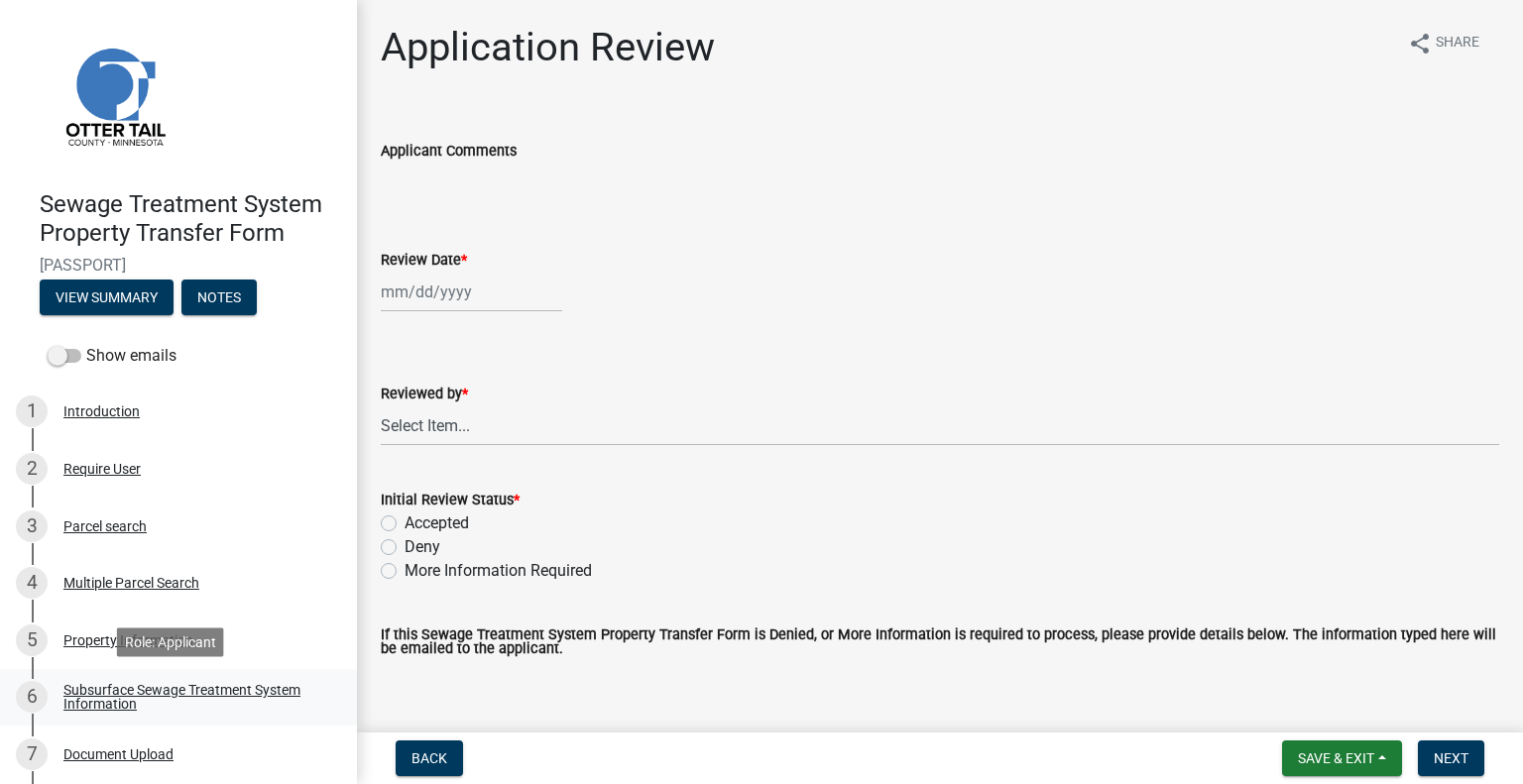 click on "Subsurface Sewage Treatment System Information" at bounding box center (194, 697) 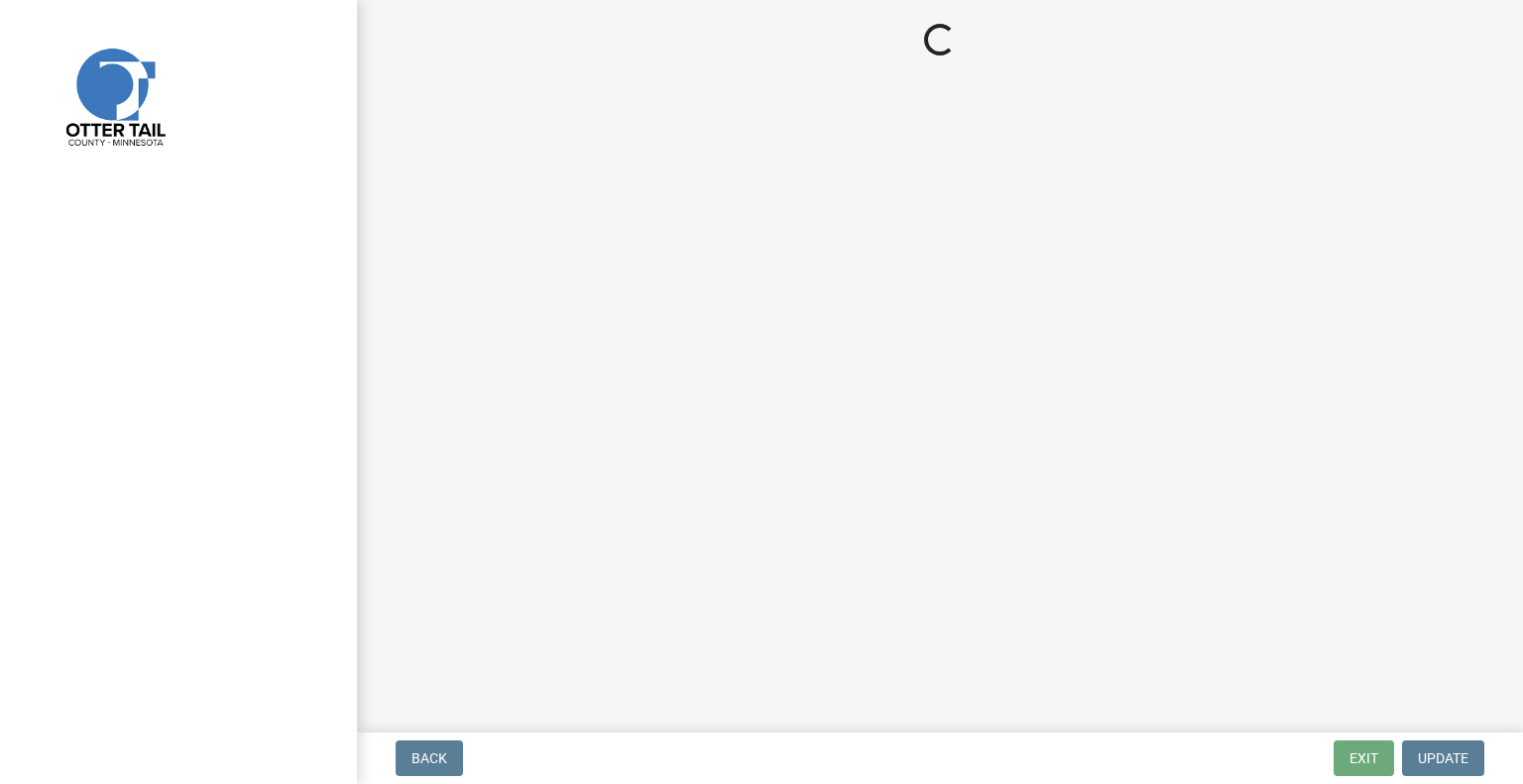 scroll, scrollTop: 0, scrollLeft: 0, axis: both 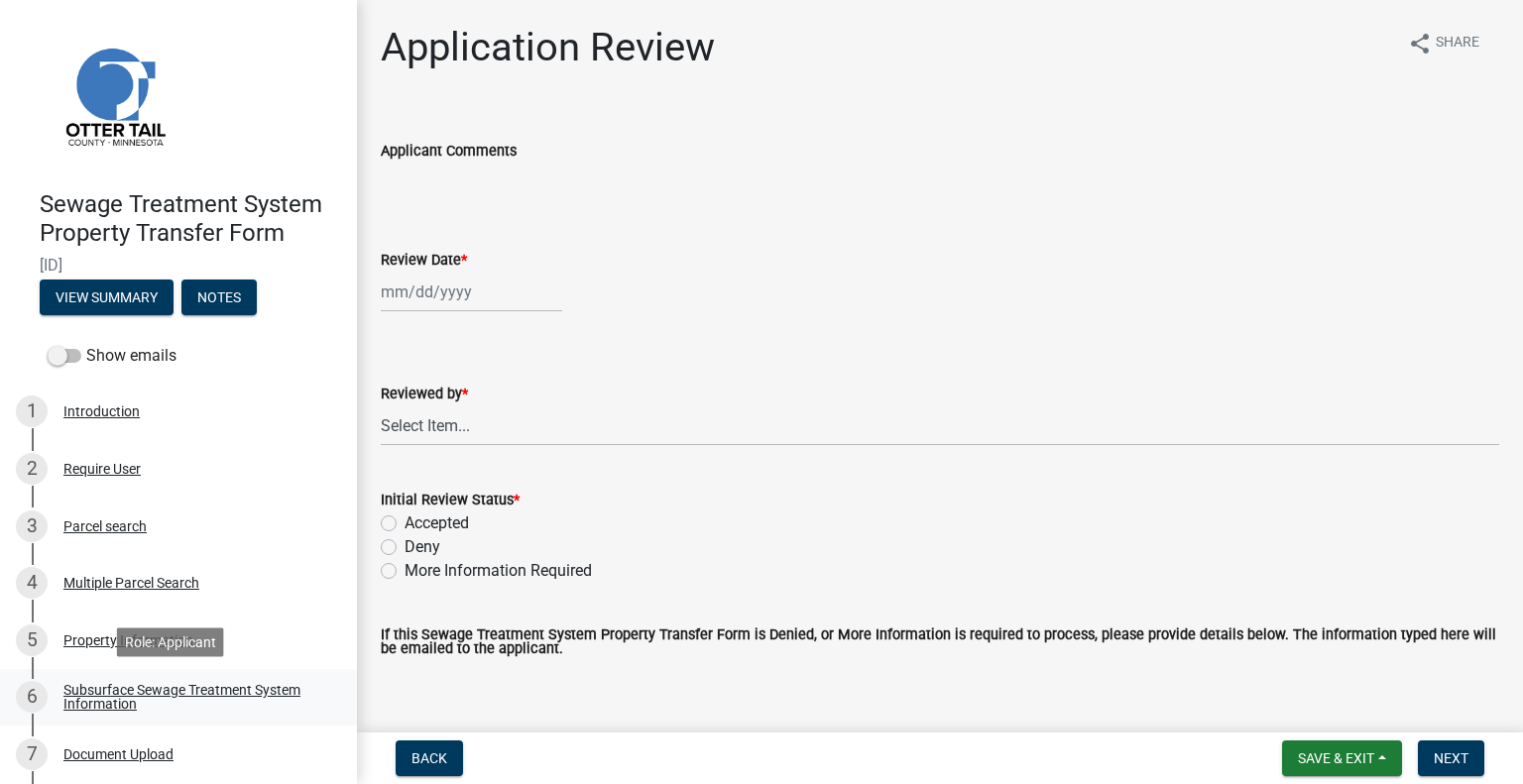 click on "Subsurface Sewage Treatment System Information" at bounding box center [194, 697] 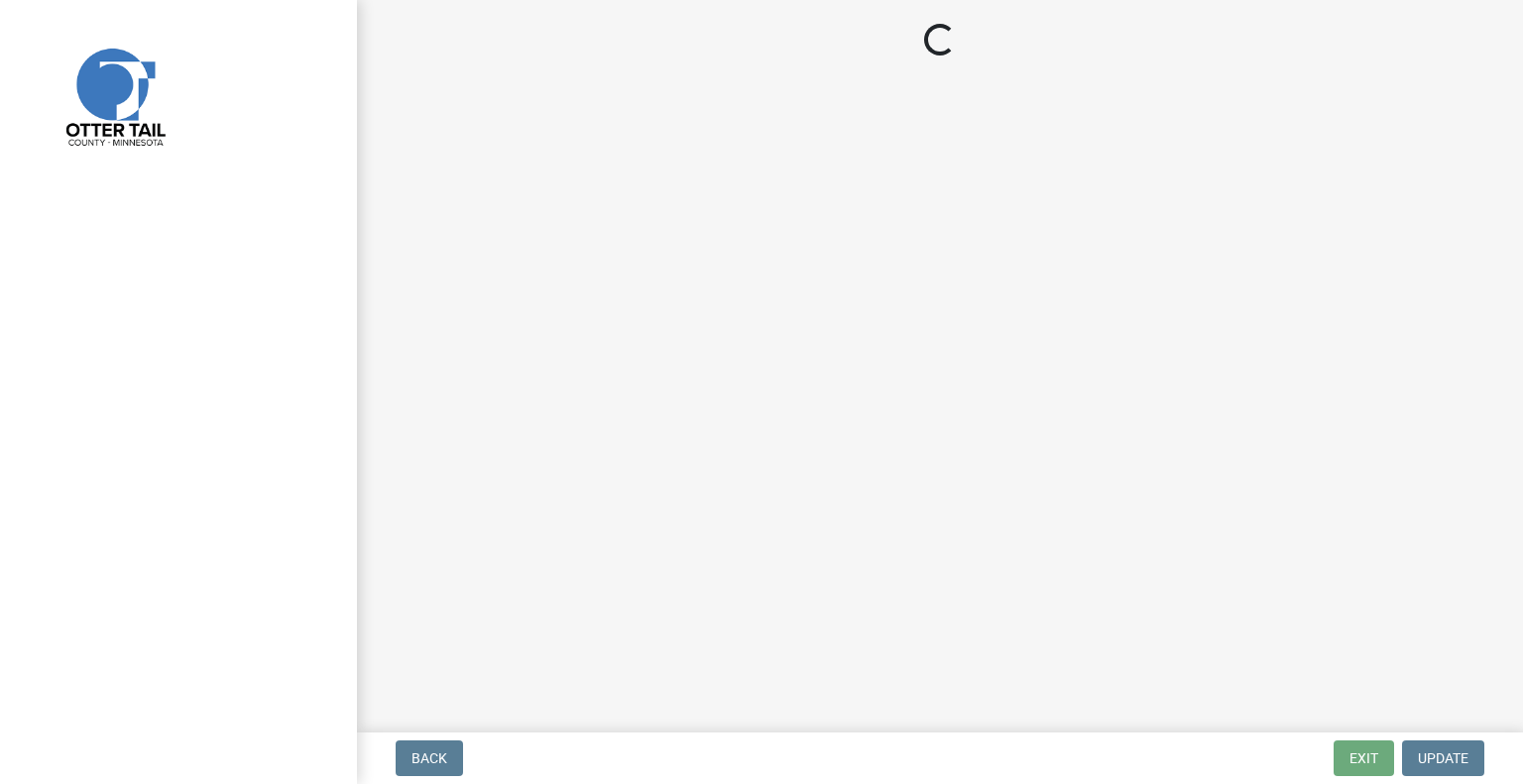 scroll, scrollTop: 0, scrollLeft: 0, axis: both 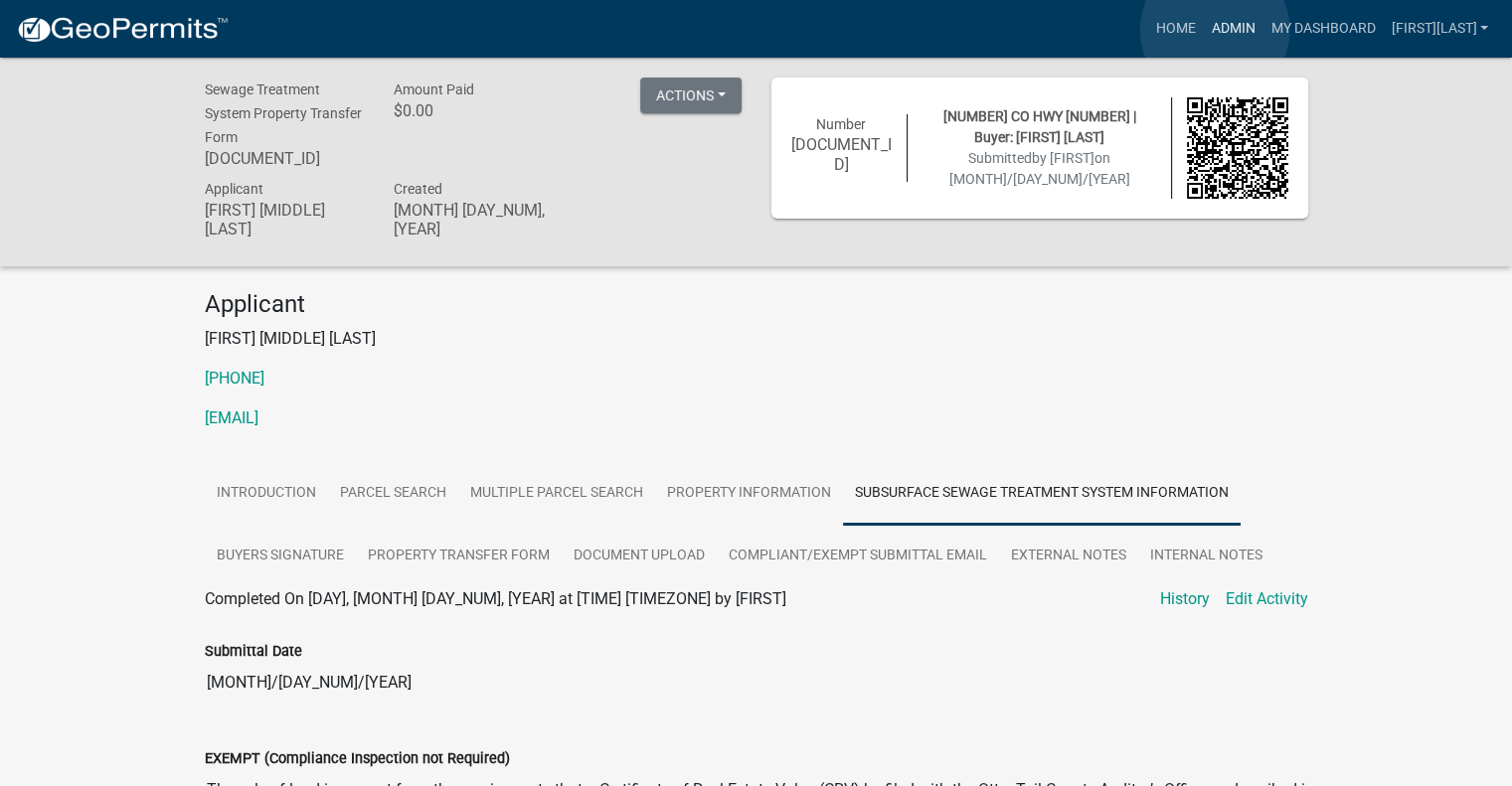 click on "Admin" at bounding box center (1233, 29) 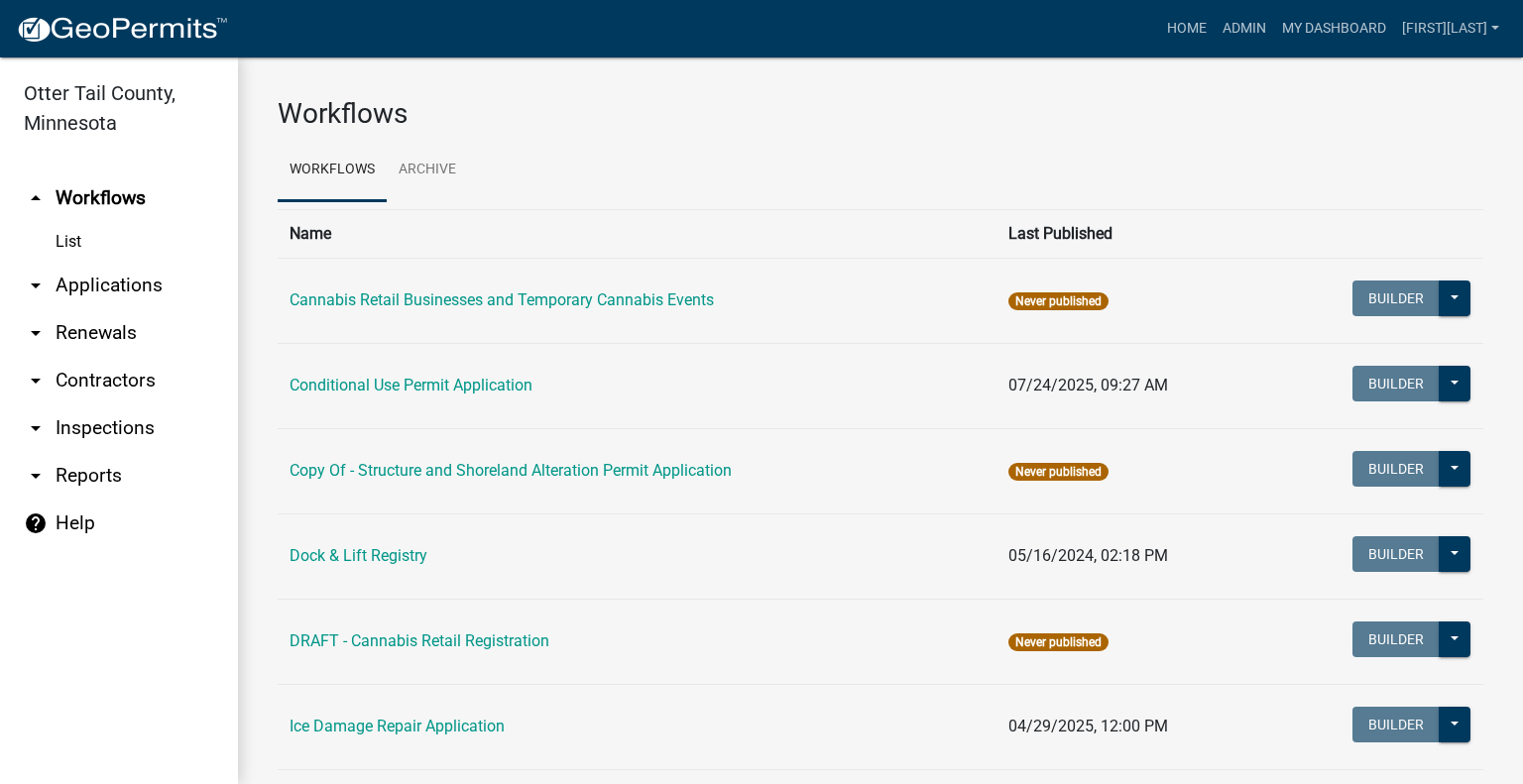 click on "arrow_drop_down   Applications" at bounding box center (119, 285) 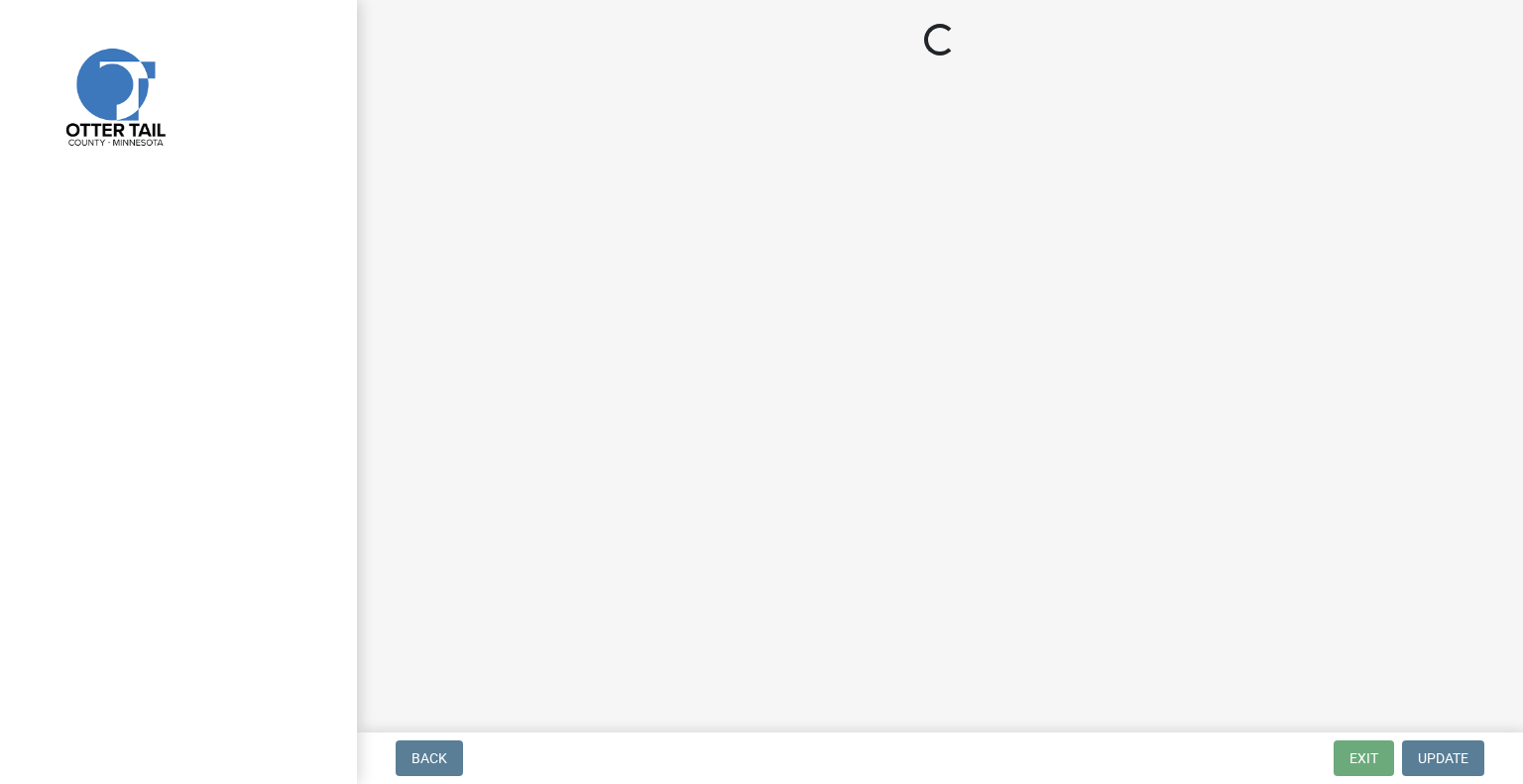 scroll, scrollTop: 0, scrollLeft: 0, axis: both 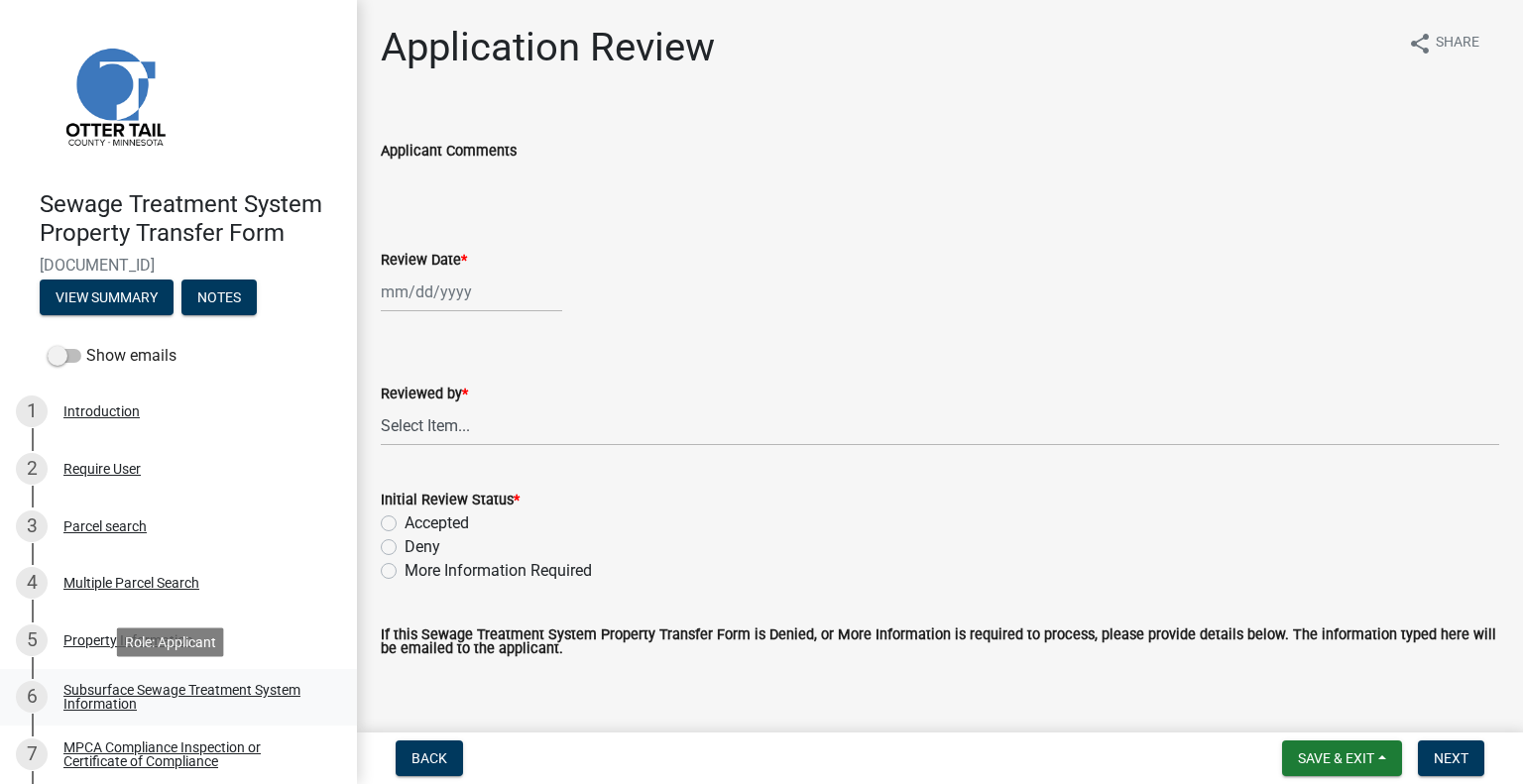 click on "Subsurface Sewage Treatment System Information" at bounding box center (194, 697) 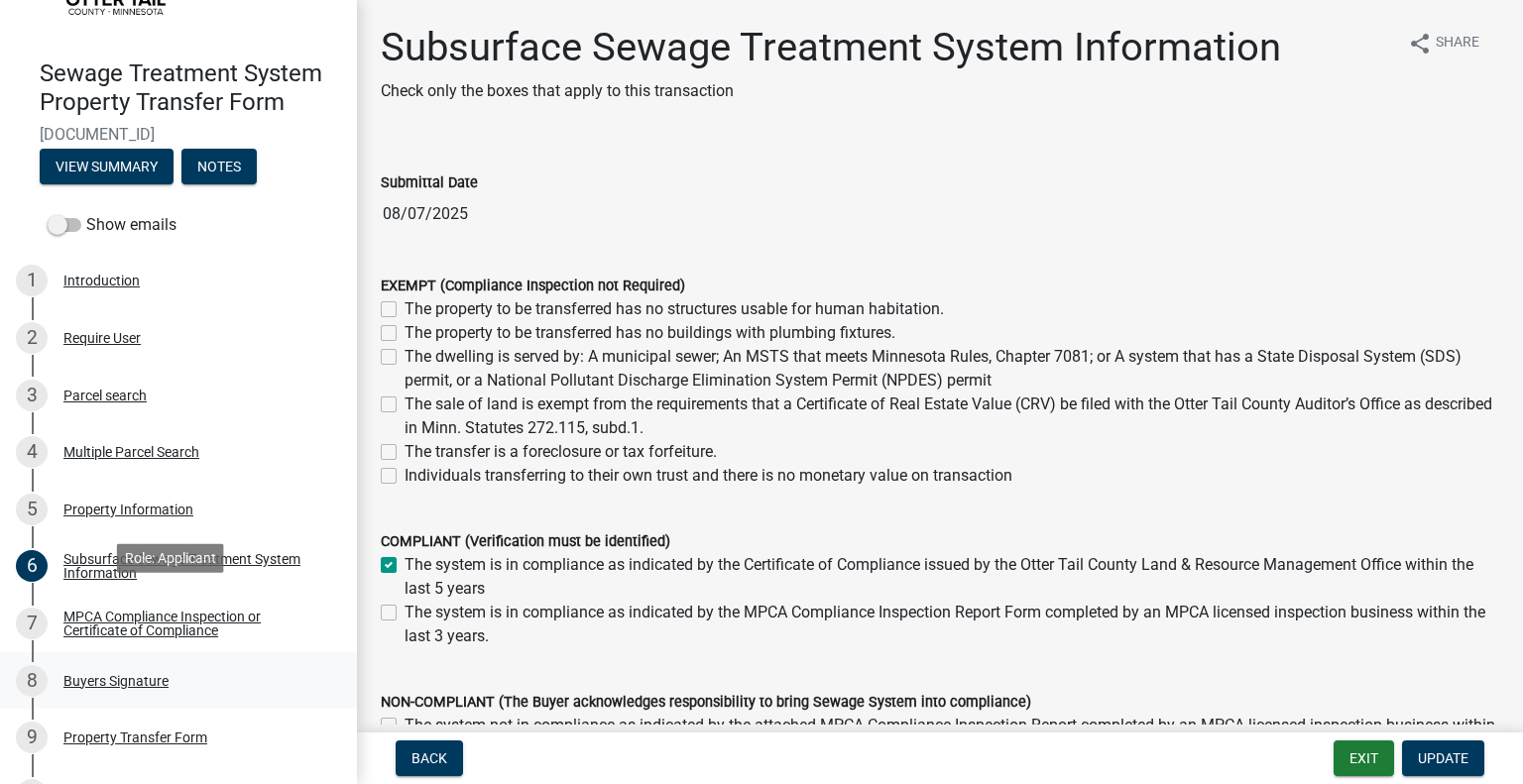 scroll, scrollTop: 198, scrollLeft: 0, axis: vertical 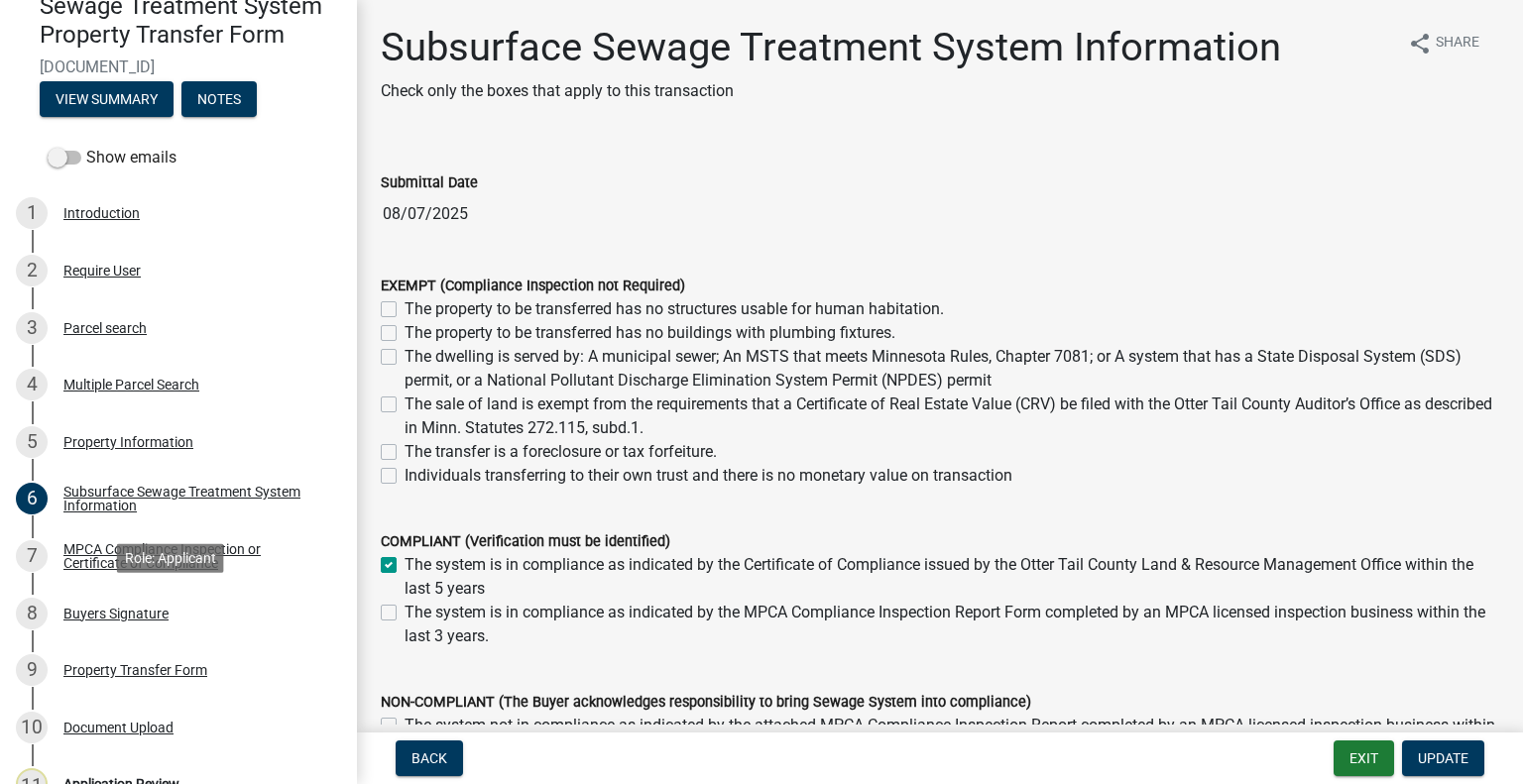click on "MPCA Compliance Inspection  or Certificate of Compliance" at bounding box center [194, 556] 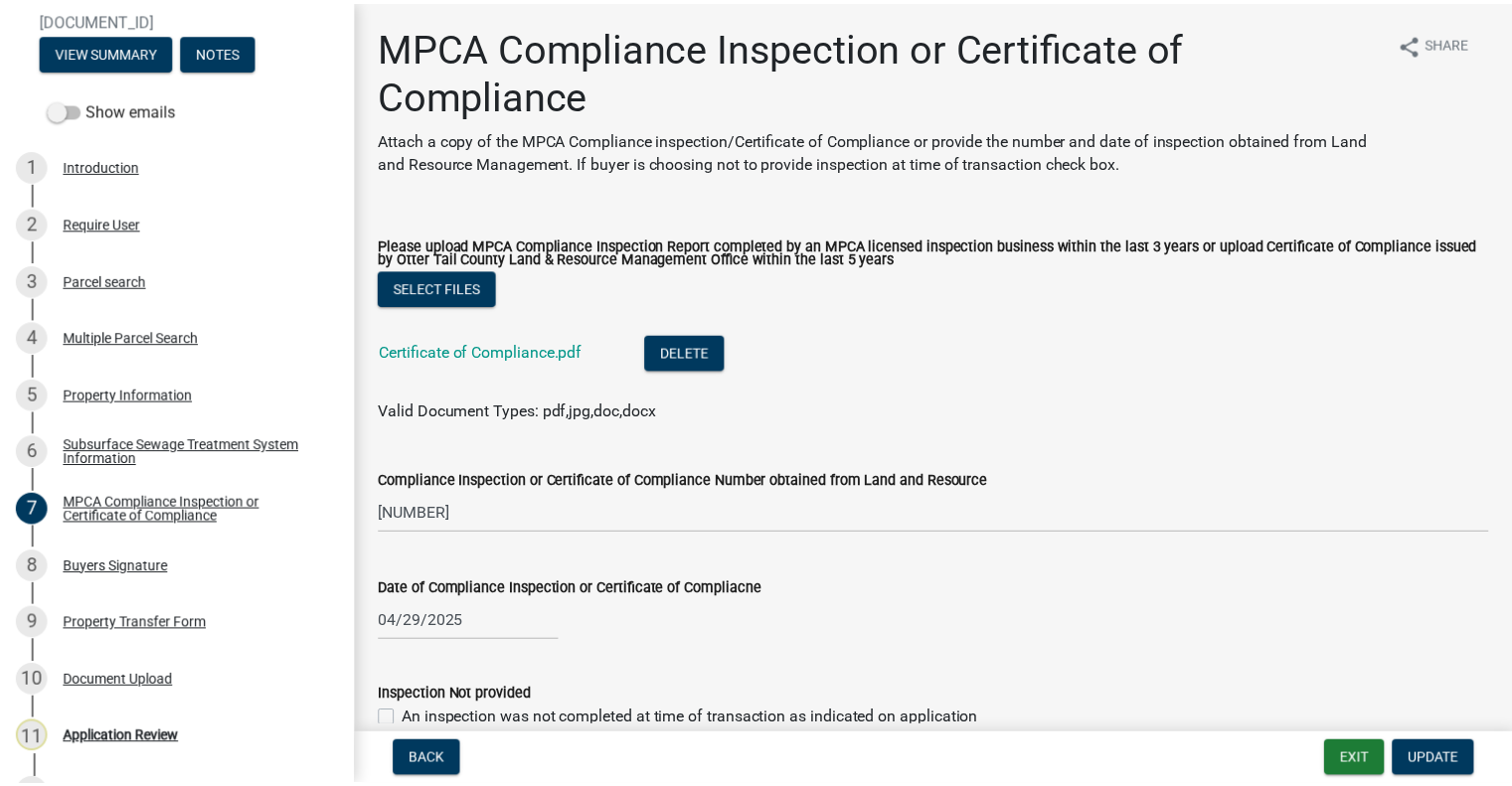 scroll, scrollTop: 258, scrollLeft: 0, axis: vertical 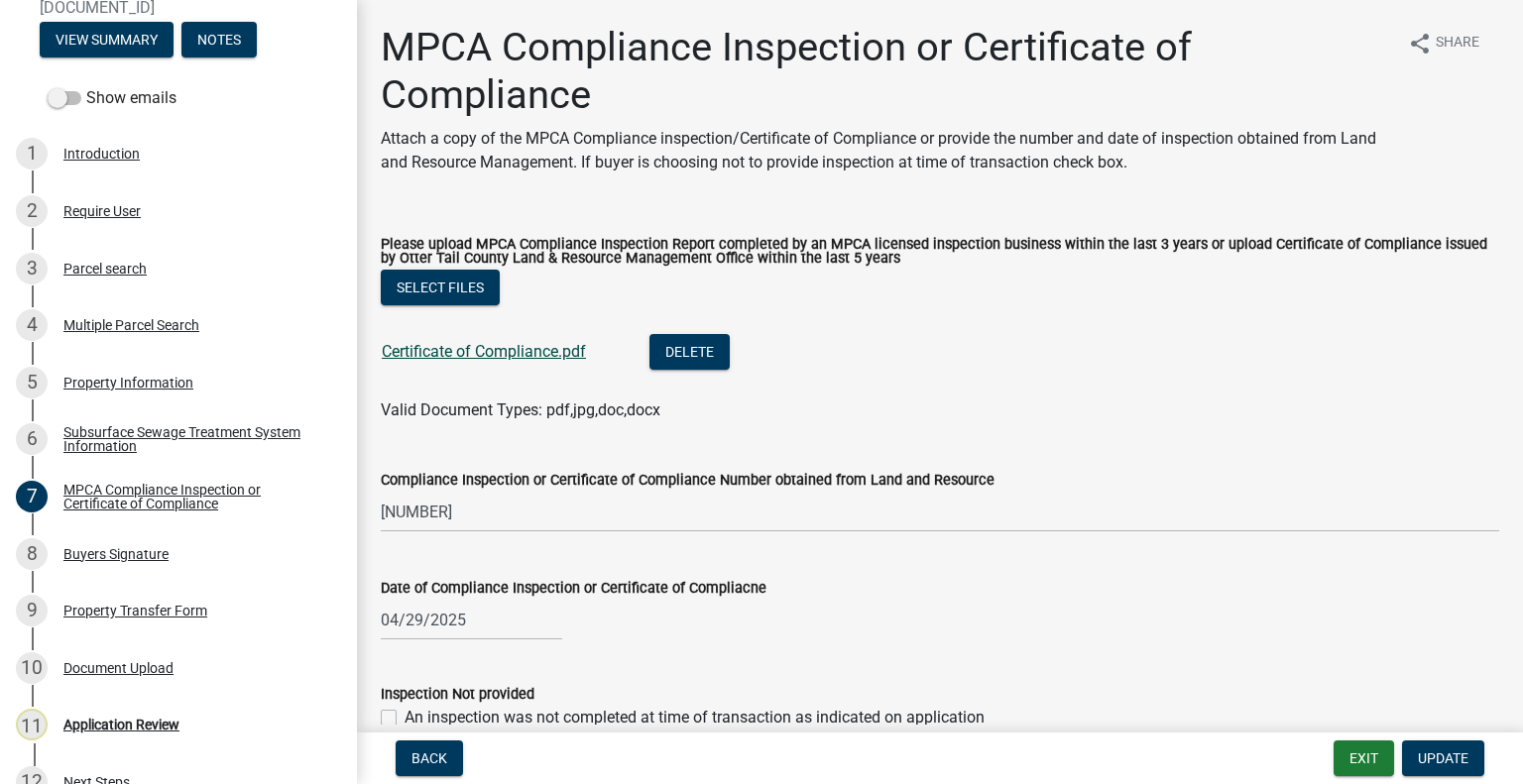 click on "Certificate of Compliance.pdf" 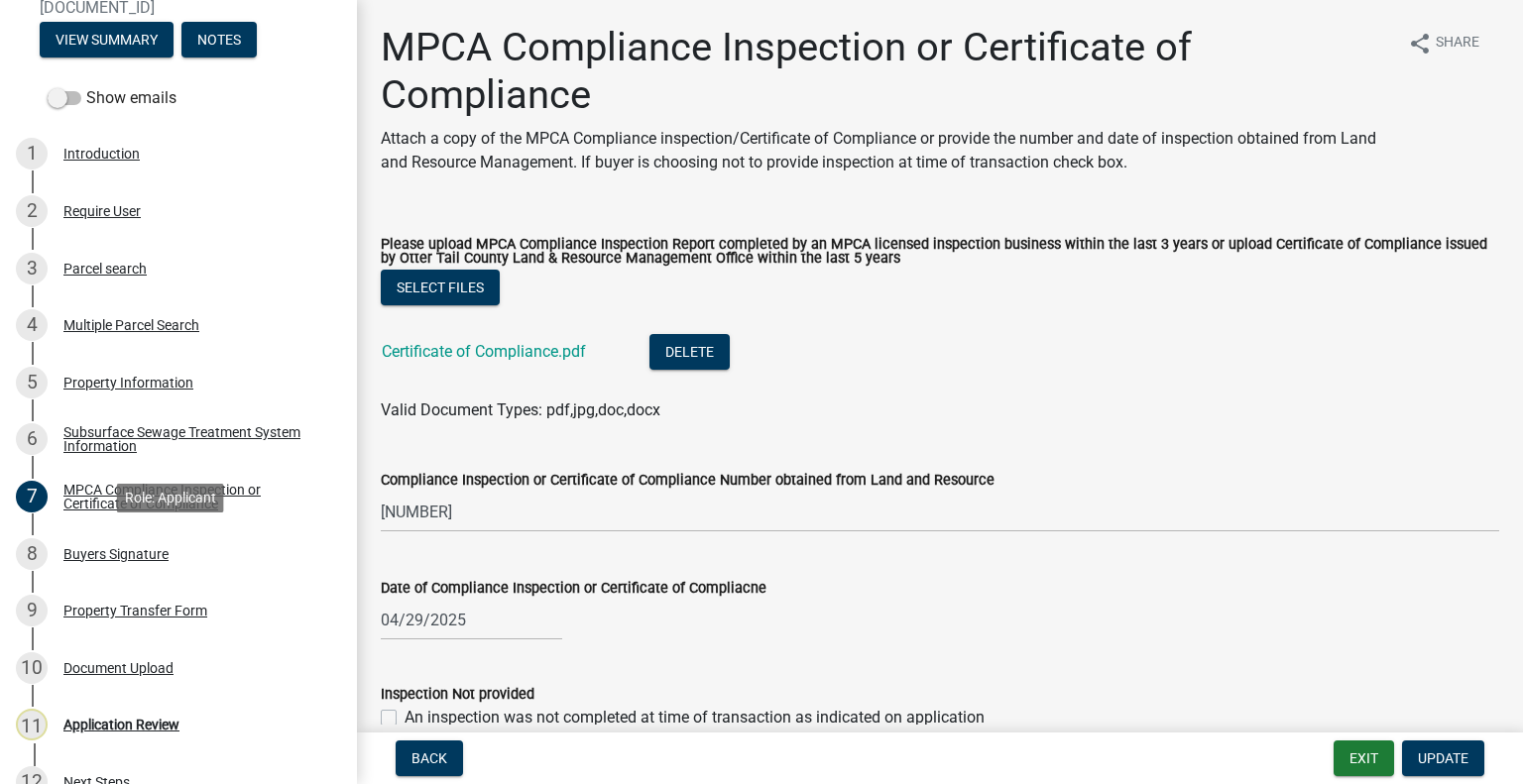 click on "8     Buyers Signature" at bounding box center (171, 554) 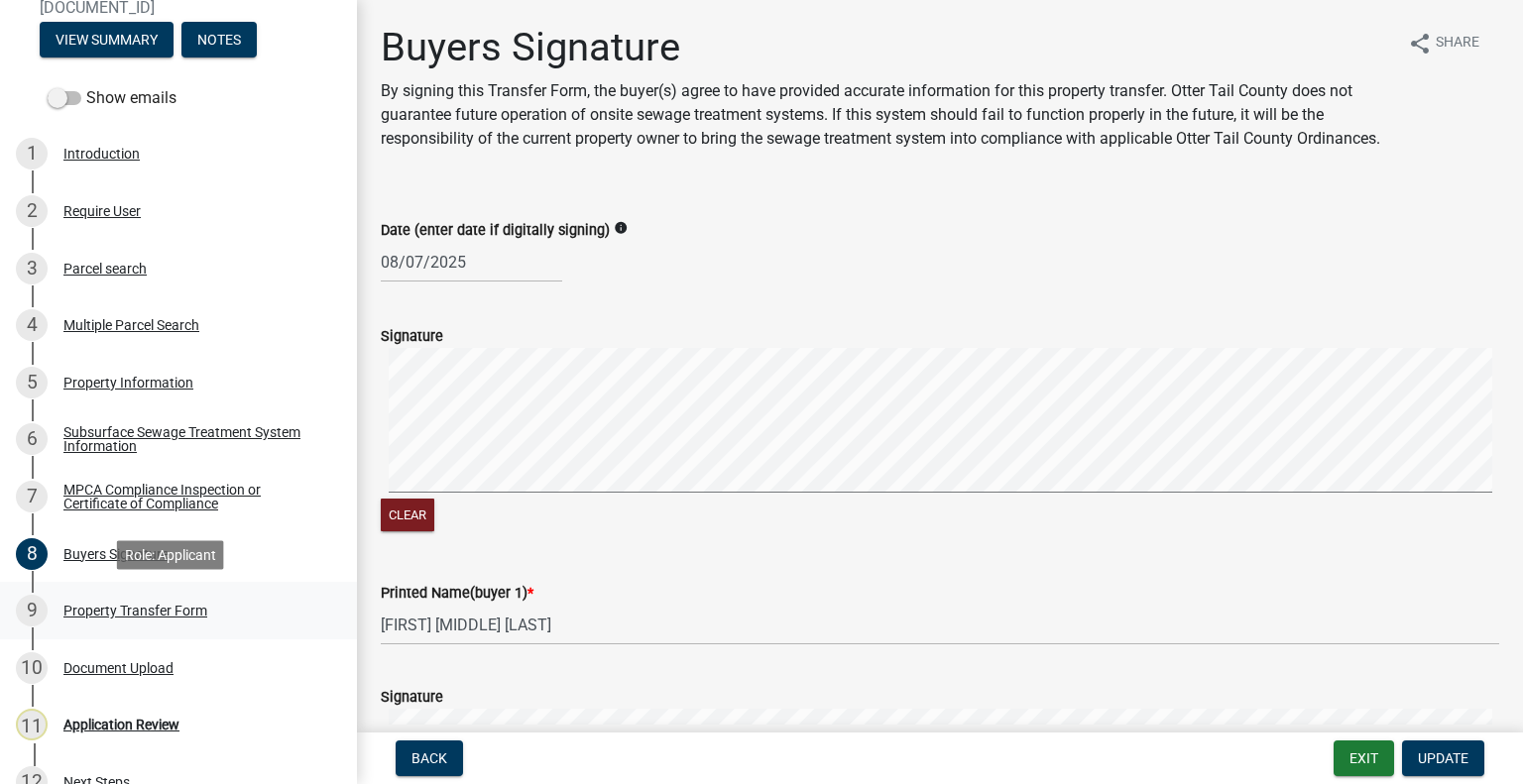 click on "9     Property Transfer Form" at bounding box center (171, 611) 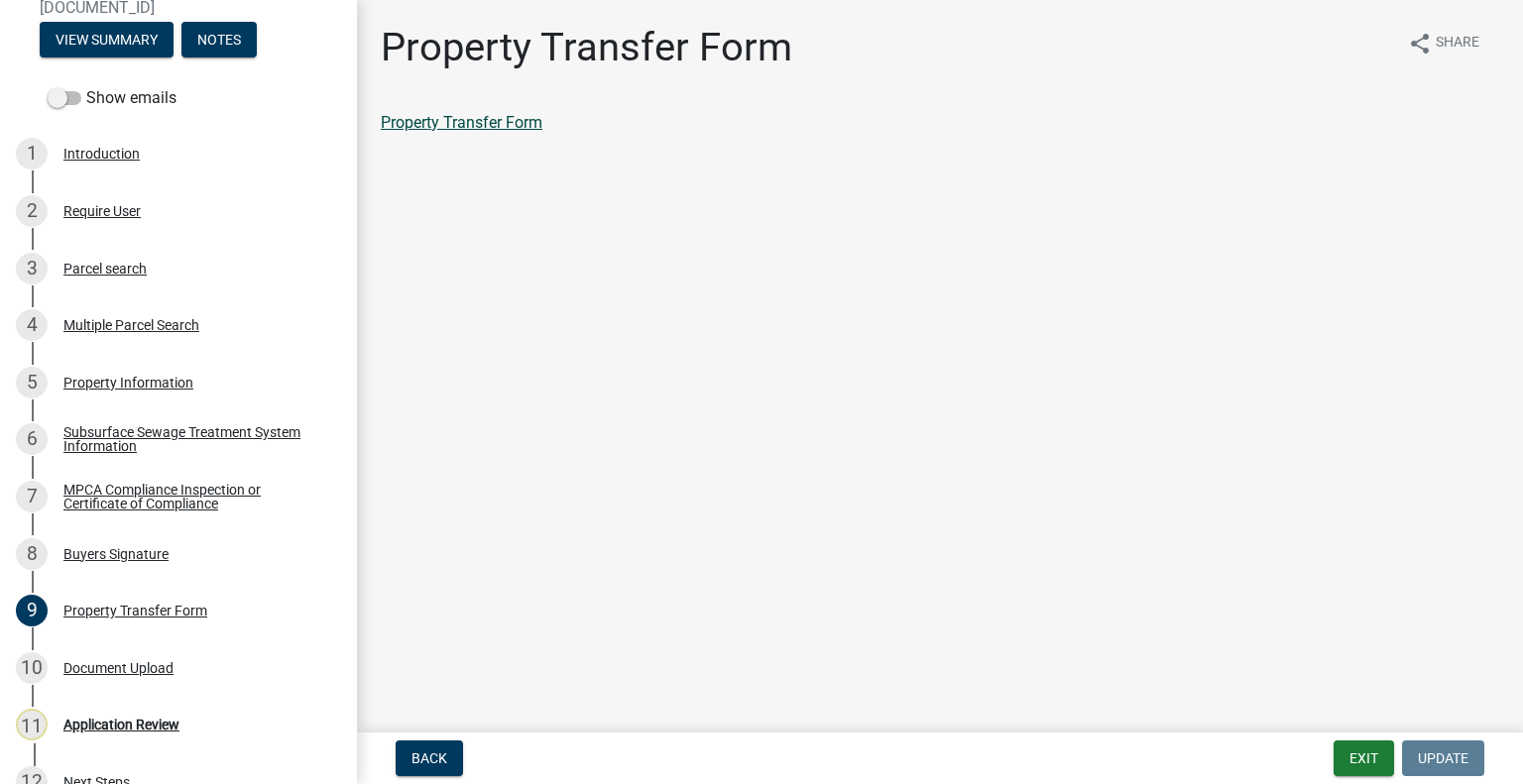 click on "Property Transfer Form" 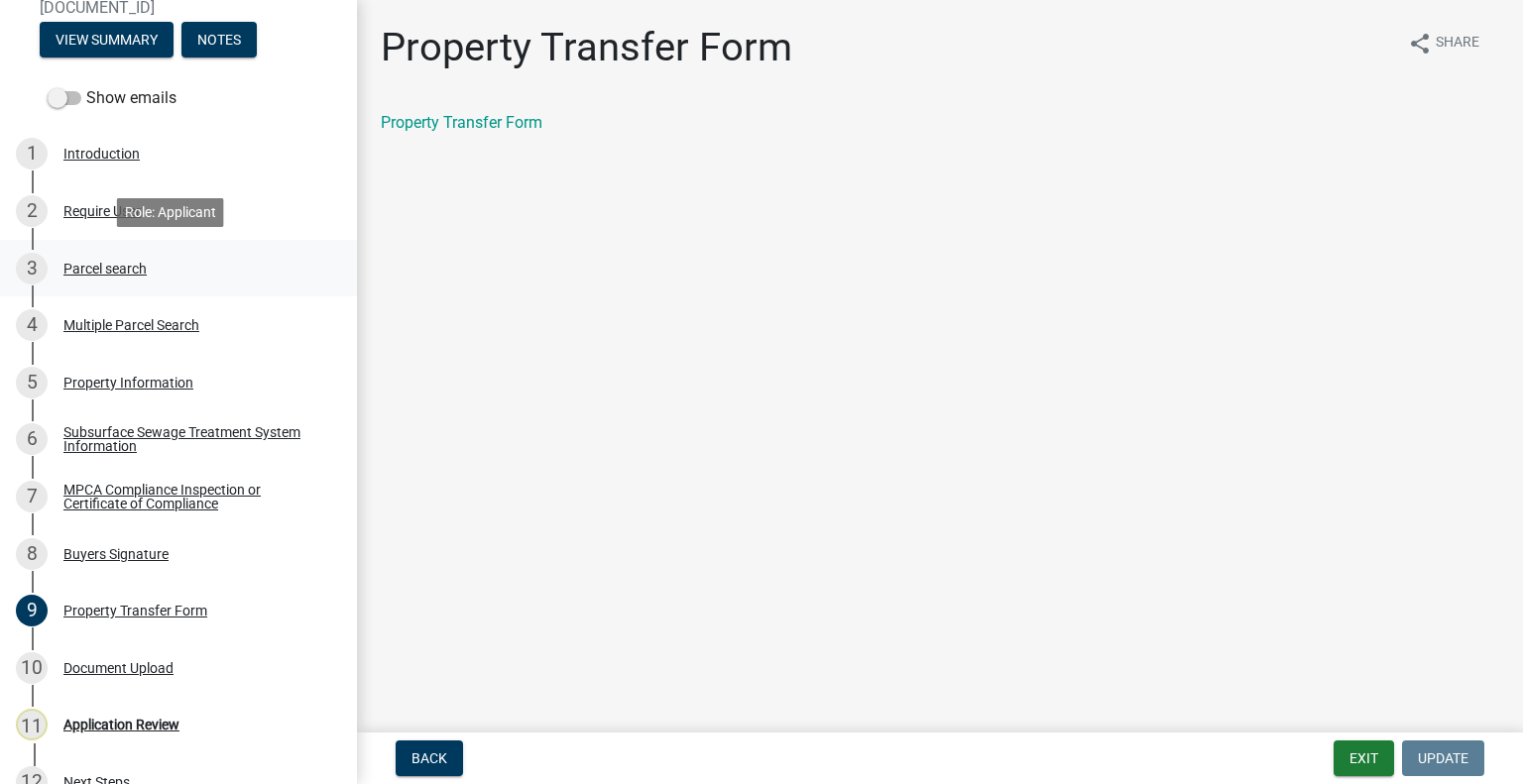 click on "3     Parcel search" at bounding box center (171, 269) 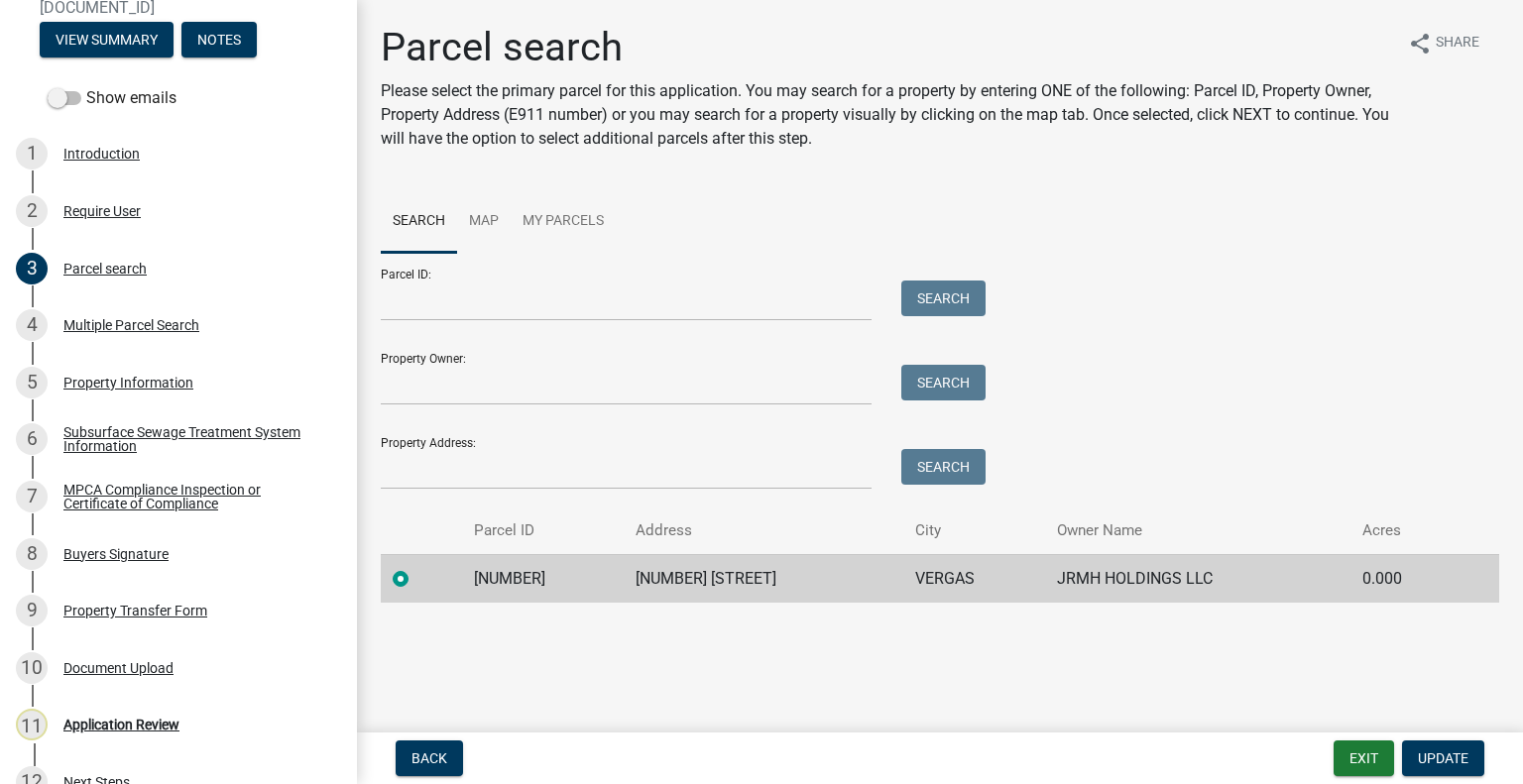 click on "[NUMBER]" 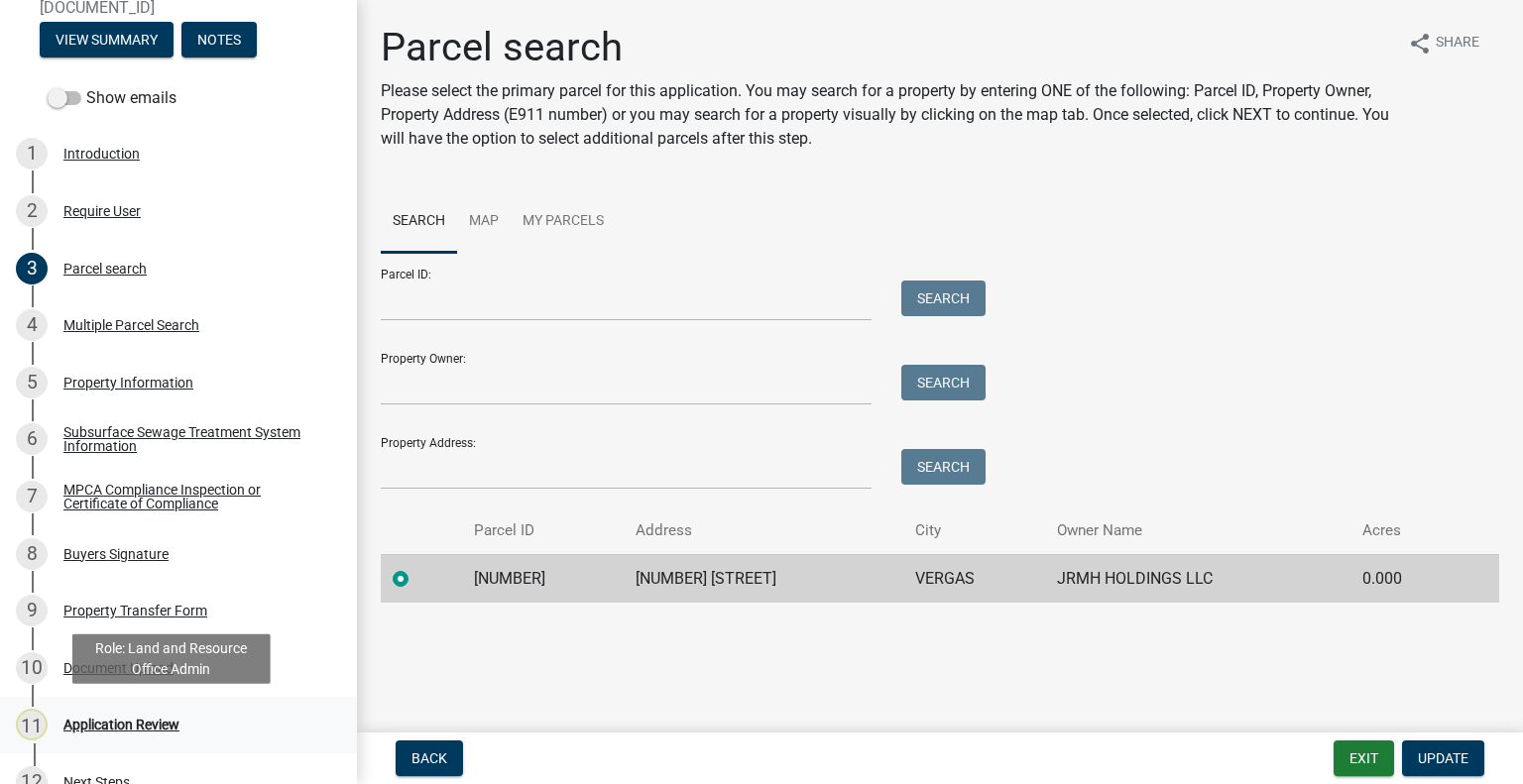 click on "11     Application Review" at bounding box center (171, 725) 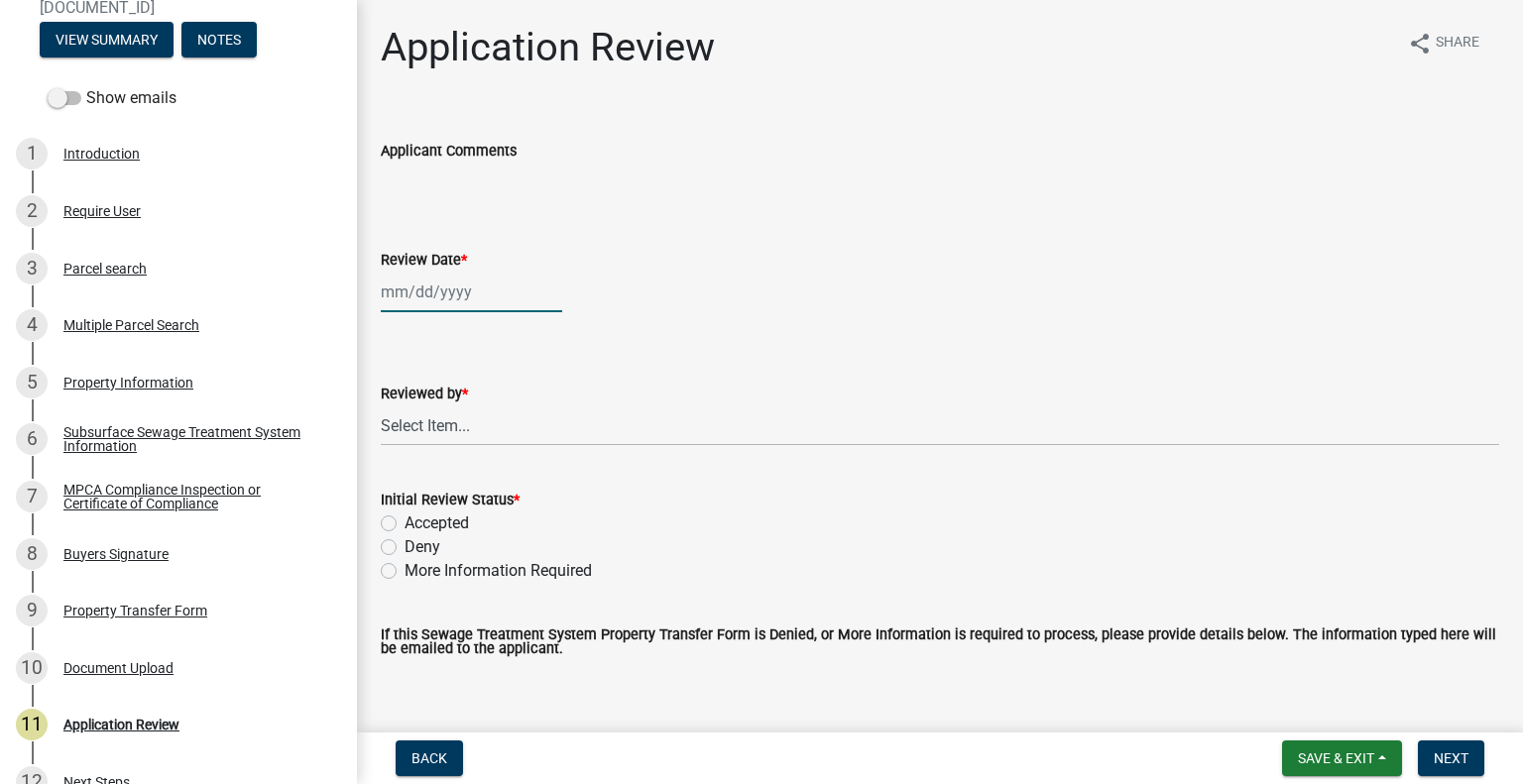 click 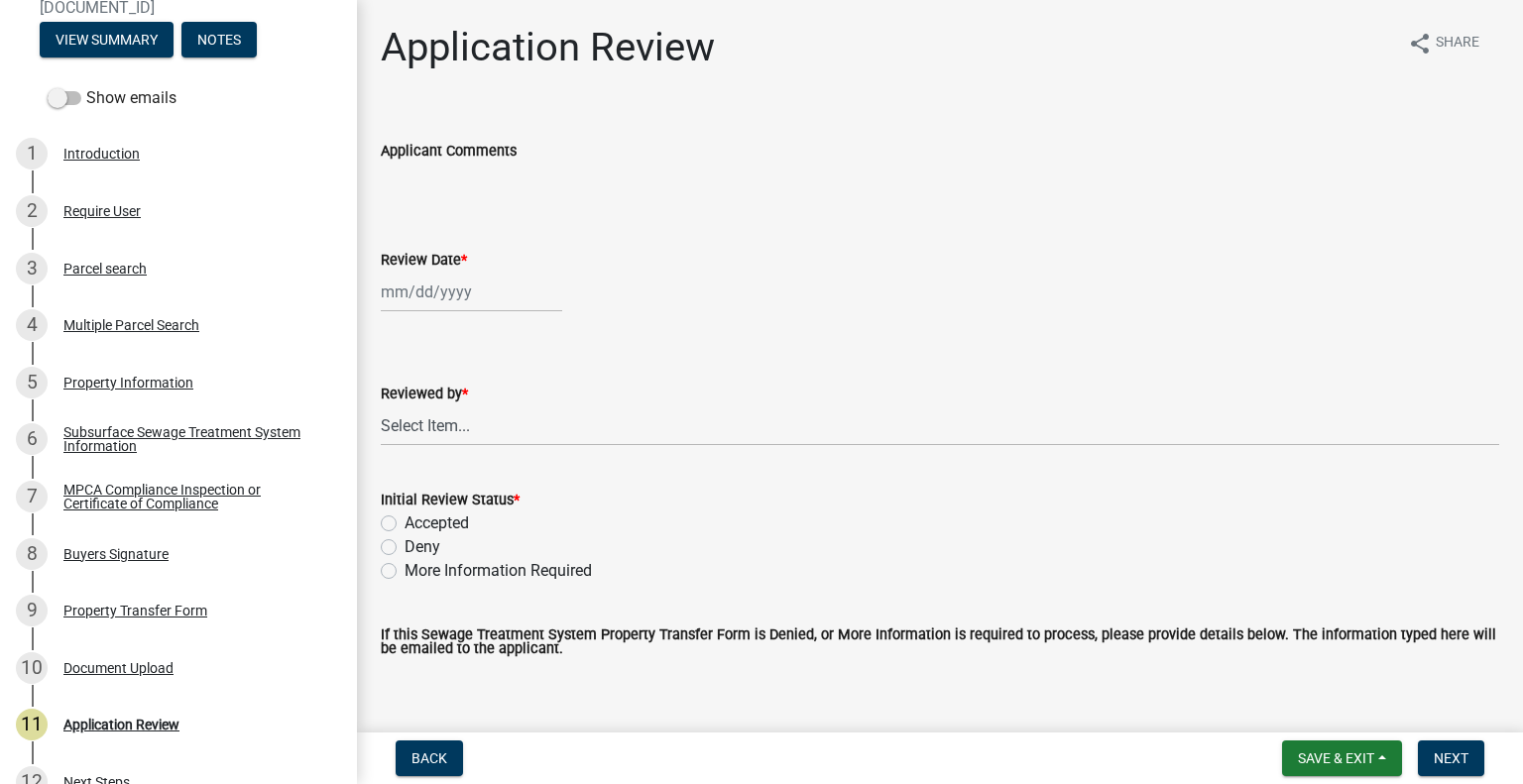 select on "8" 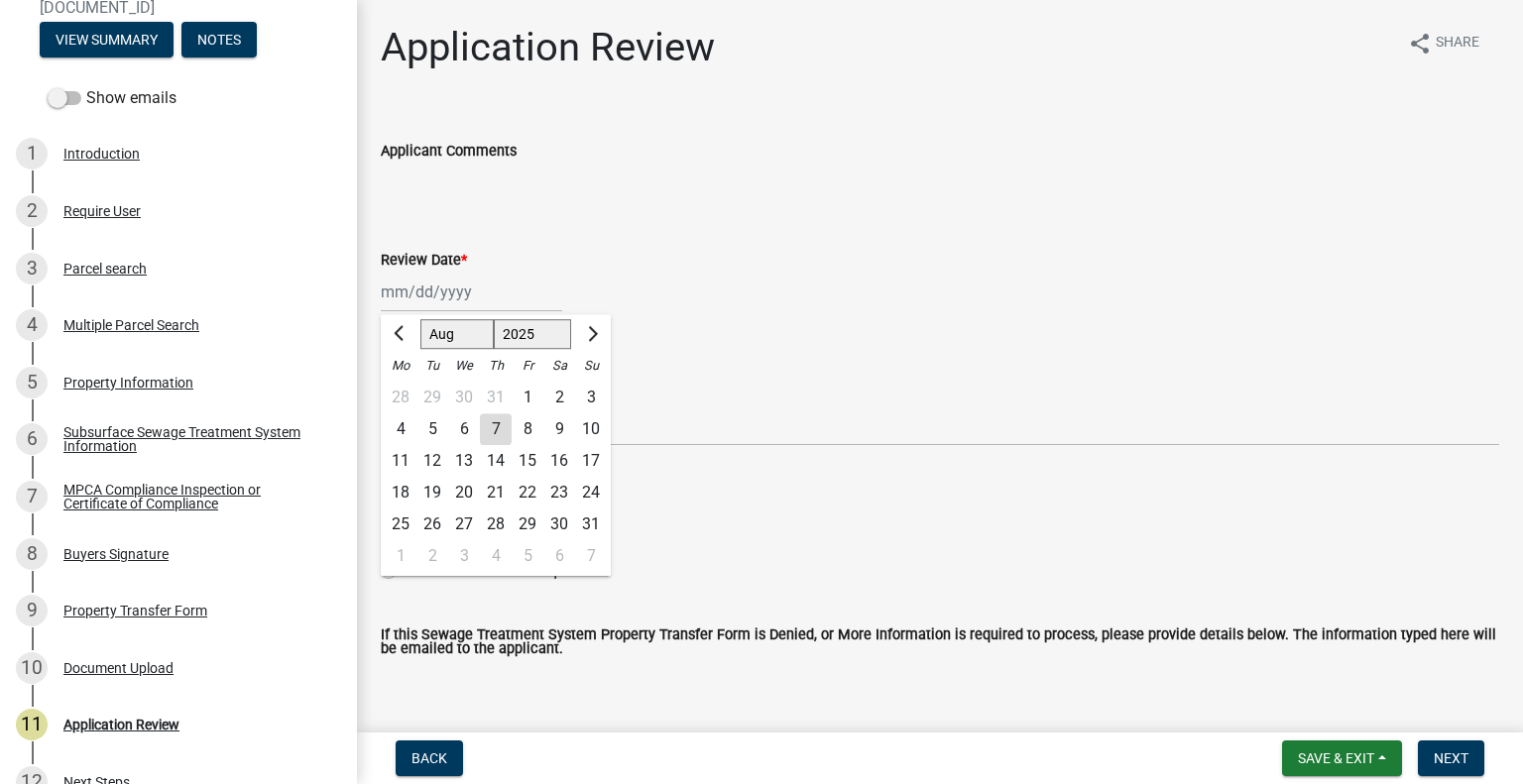click on "7" 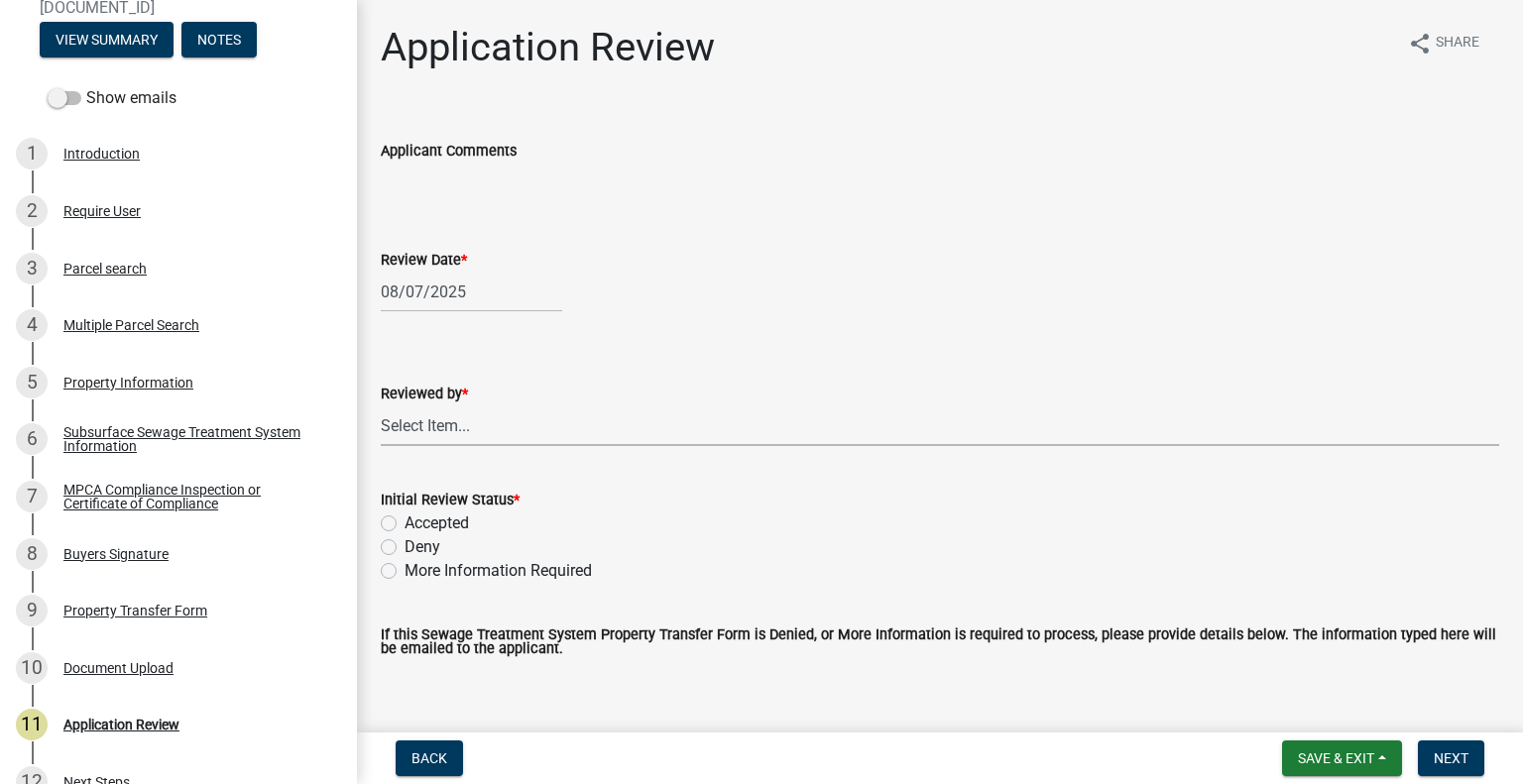 click on "Select Item...   [FIRST] [LAST]   [FIRST] [LAST]   [FIRST] [LAST]   [FIRST] [LAST]   [FIRST] [LAST]   [FIRST] [LAST]   [FIRST] [LAST]   [FIRST] [LAST]   [FIRST] [LAST]   [FIRST] [LAST]   [FIRST] [LAST]   [FIRST] [LAST]   [FIRST] [LAST]" at bounding box center (940, 425) 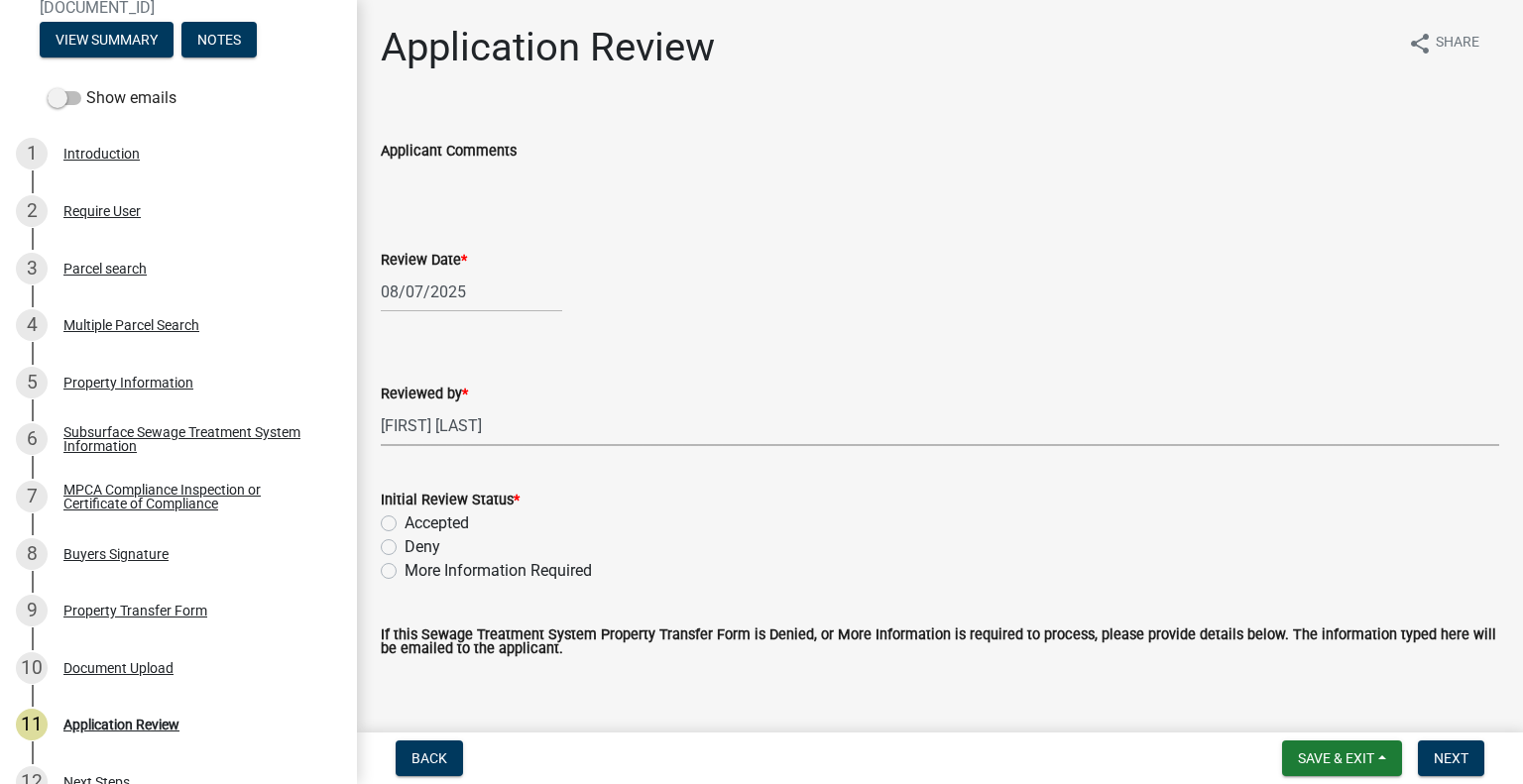 click on "Select Item...   [FIRST] [LAST]   [FIRST] [LAST]   [FIRST] [LAST]   [FIRST] [LAST]   [FIRST] [LAST]   [FIRST] [LAST]   [FIRST] [LAST]   [FIRST] [LAST]   [FIRST] [LAST]   [FIRST] [LAST]   [FIRST] [LAST]   [FIRST] [LAST]   [FIRST] [LAST]" at bounding box center [940, 425] 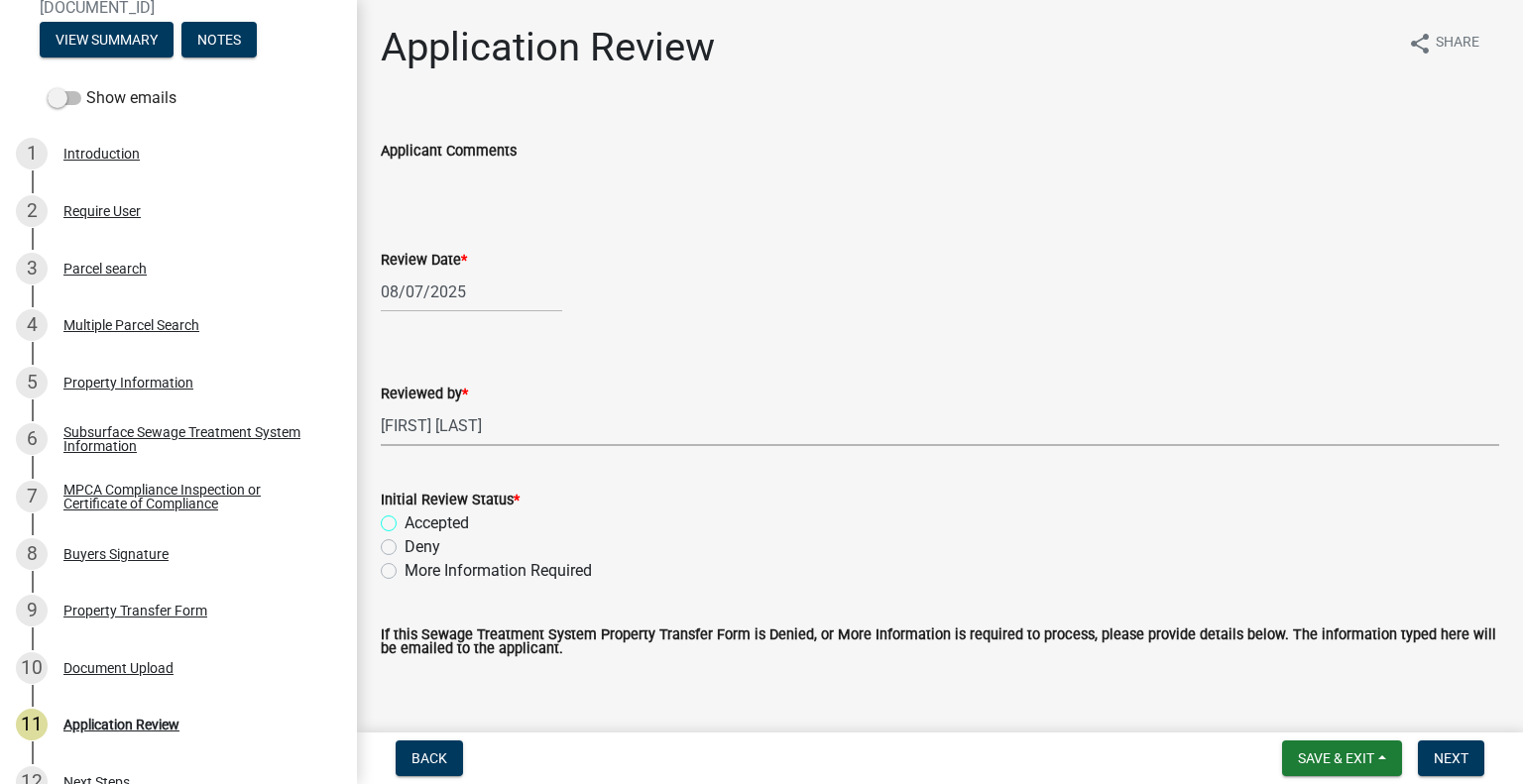 click on "Accepted" at bounding box center [410, 517] 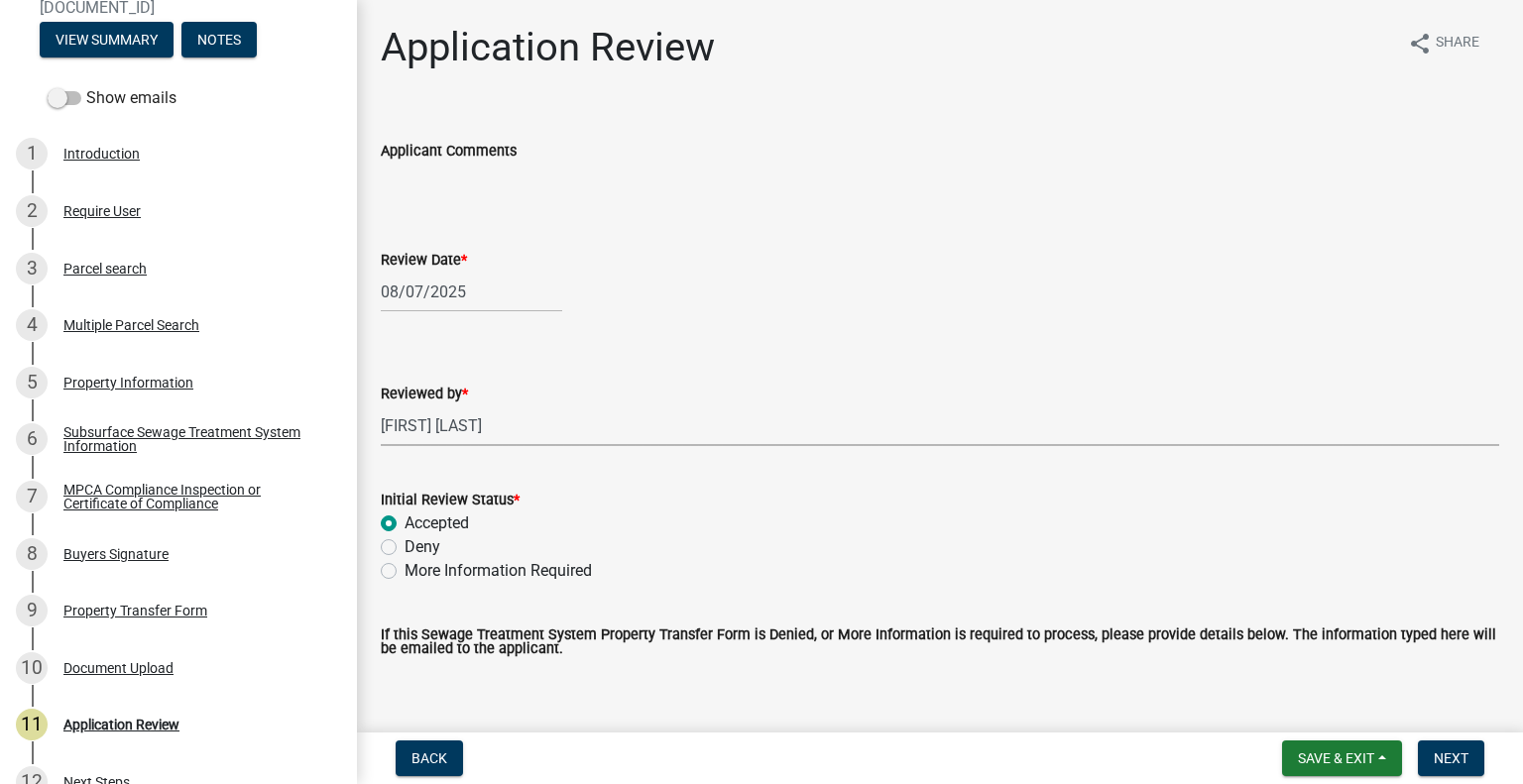 radio on "true" 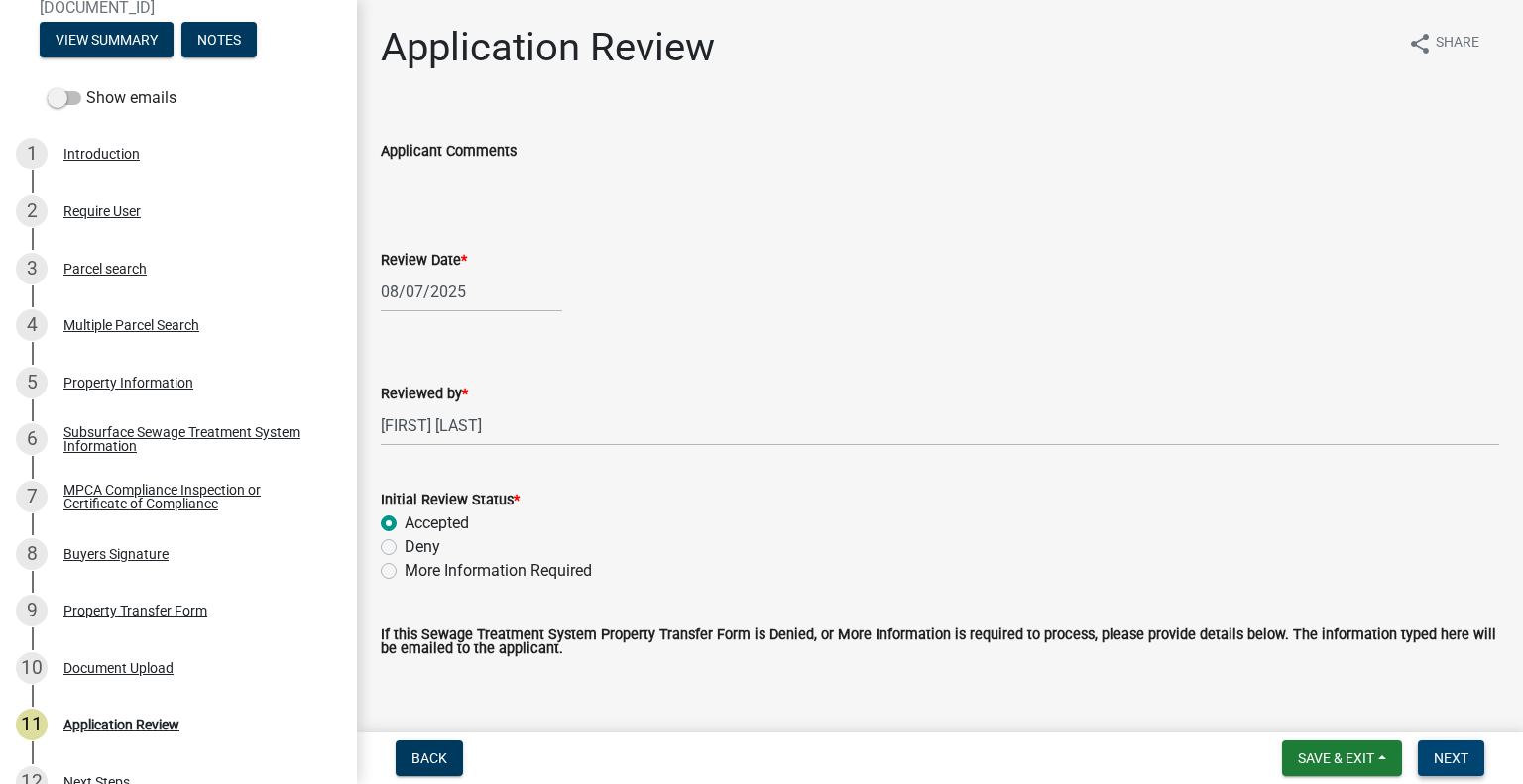 click on "Next" at bounding box center [1451, 758] 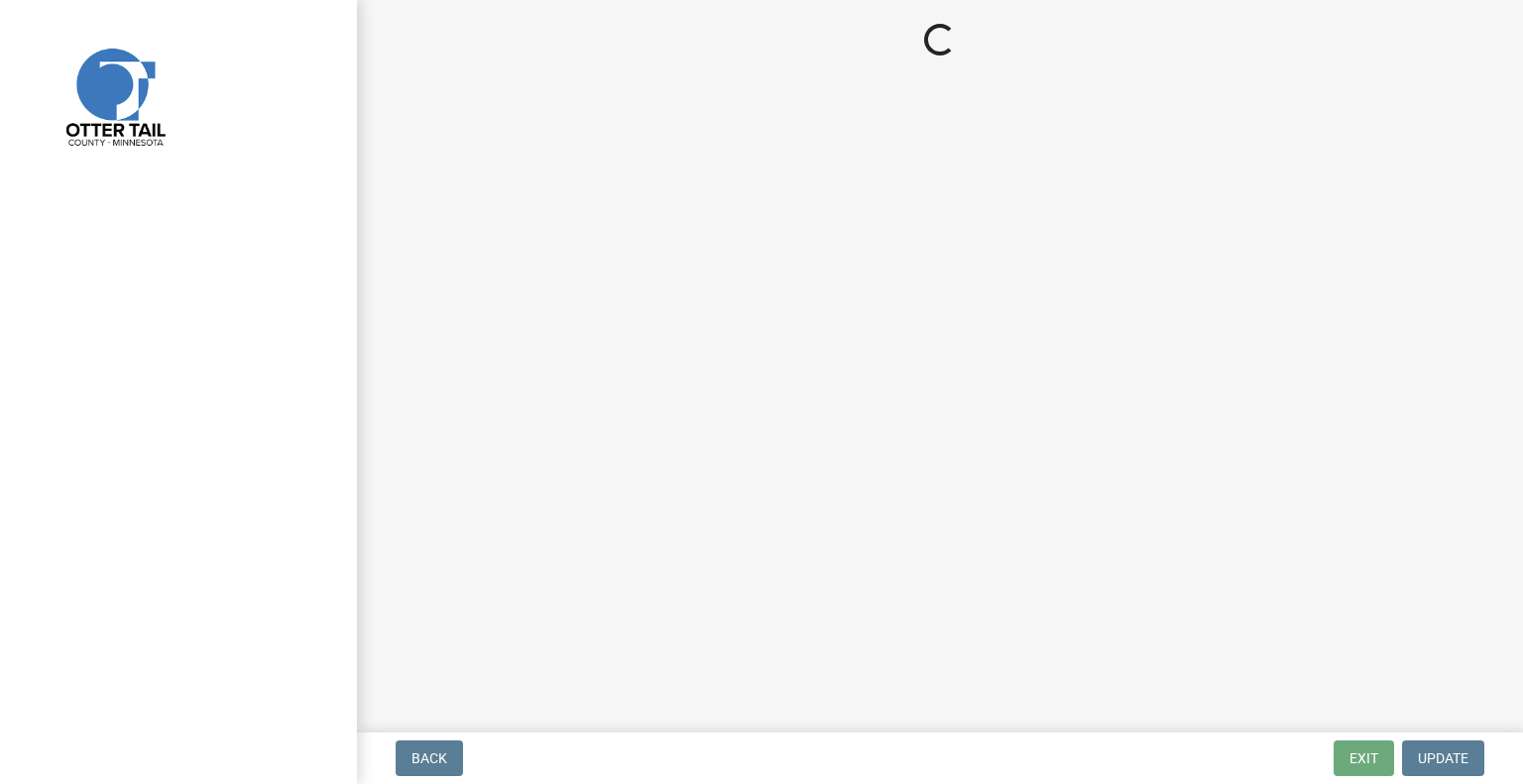 scroll, scrollTop: 0, scrollLeft: 0, axis: both 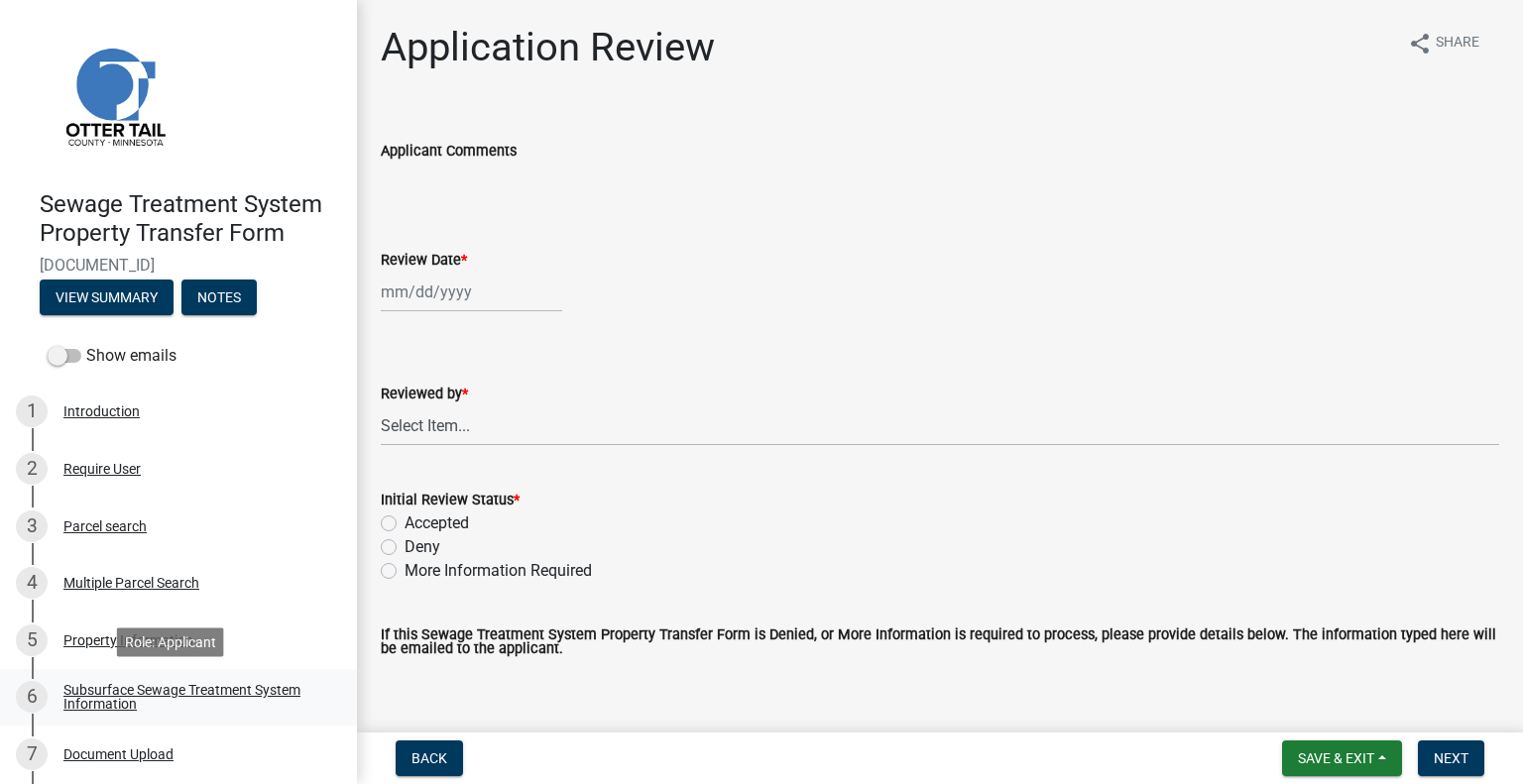 click on "Subsurface Sewage Treatment System Information" at bounding box center [194, 697] 